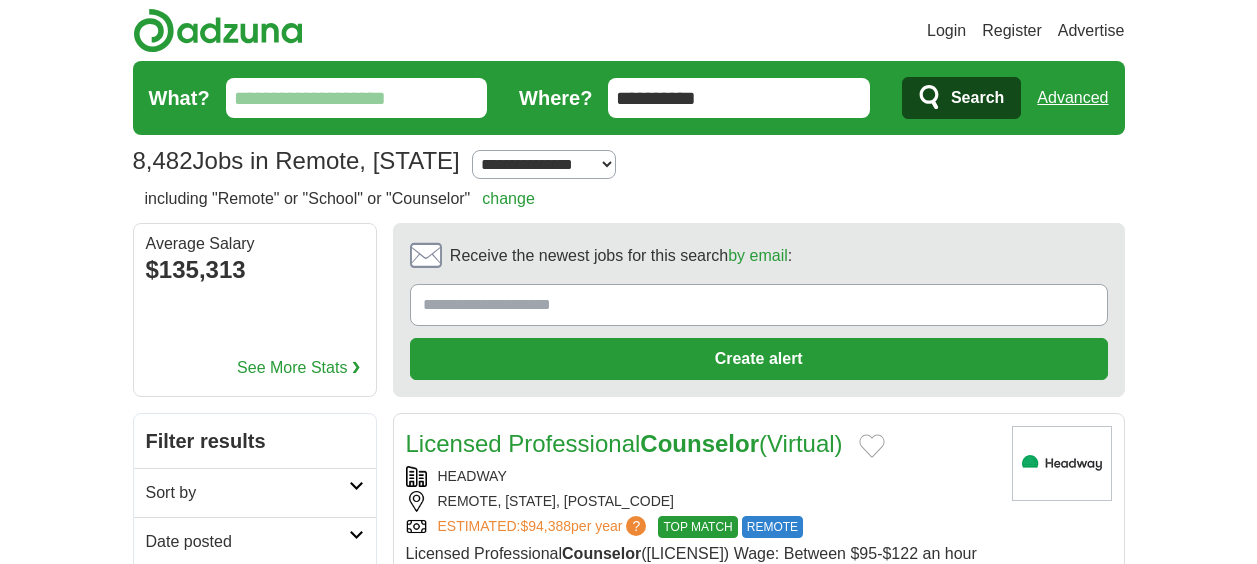 scroll, scrollTop: 0, scrollLeft: 0, axis: both 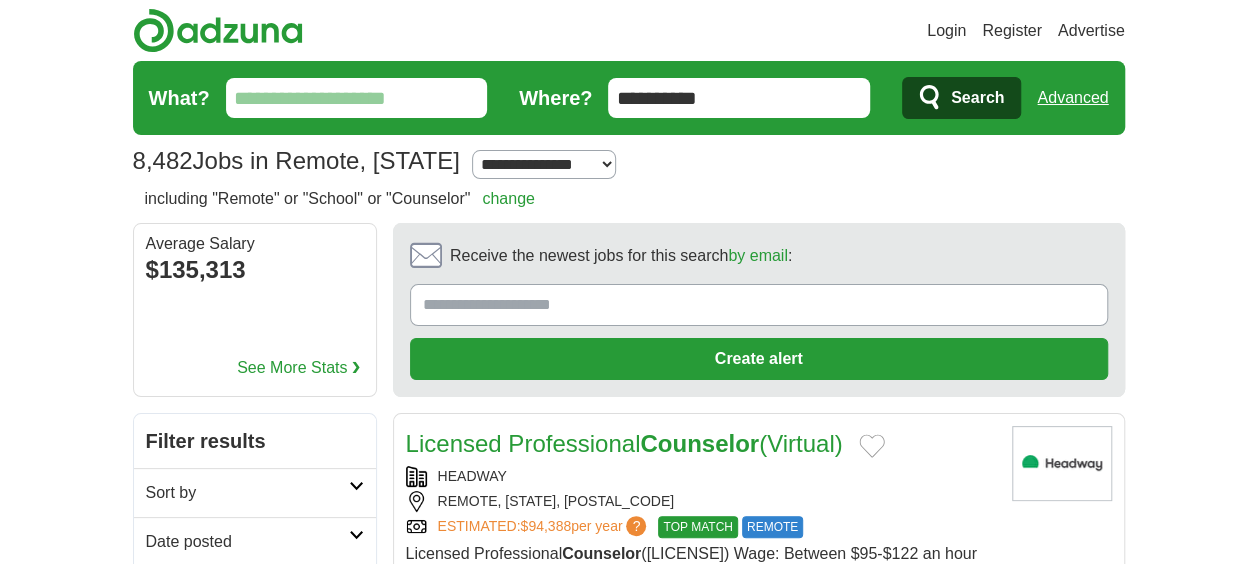 click on "**********" at bounding box center (739, 98) 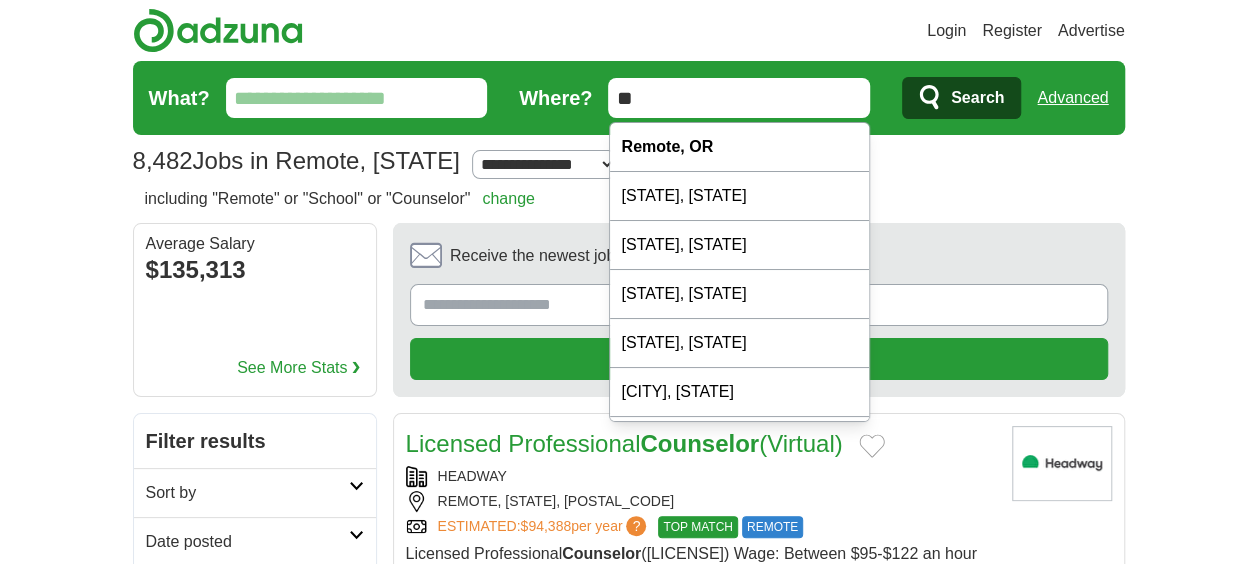 type on "*" 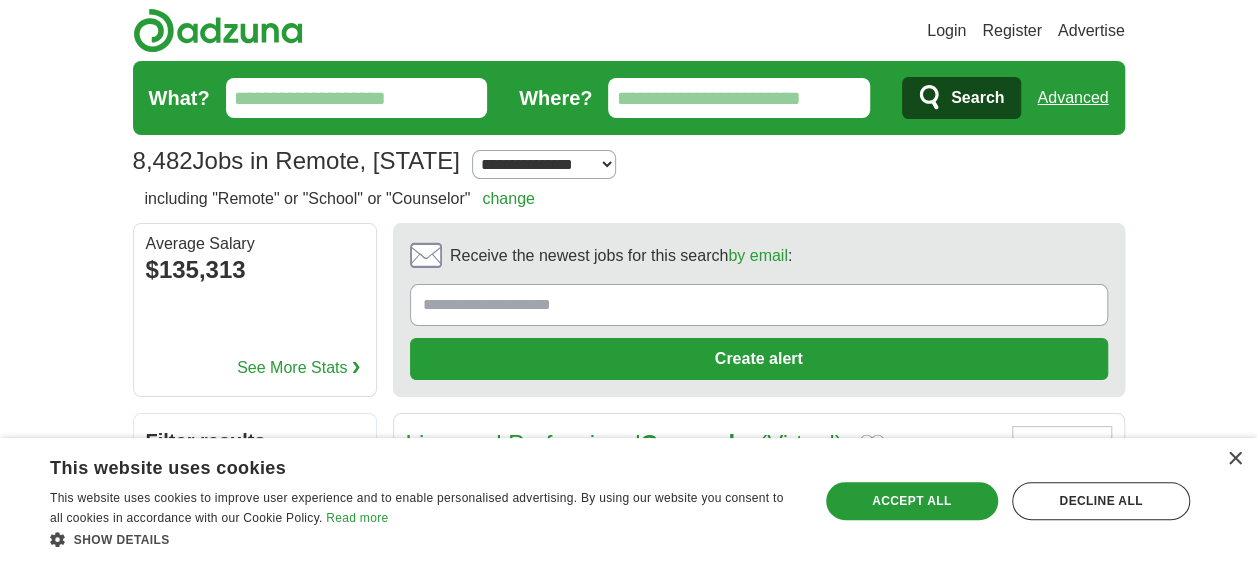 click on "**********" at bounding box center (543, 164) 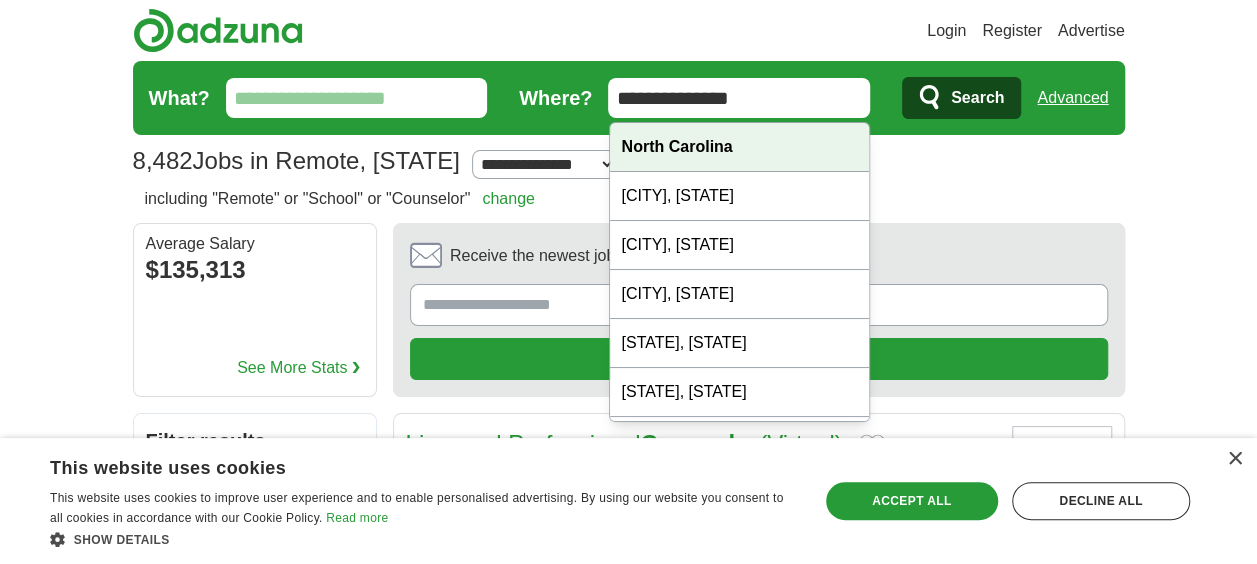 type on "**********" 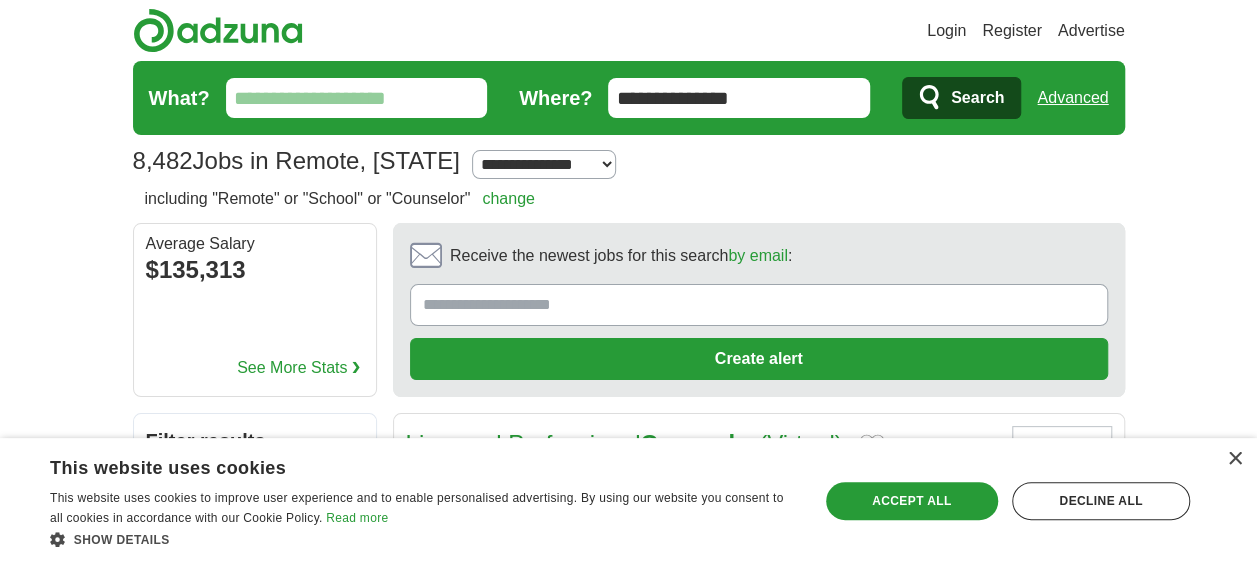 click on "Search" at bounding box center [977, 98] 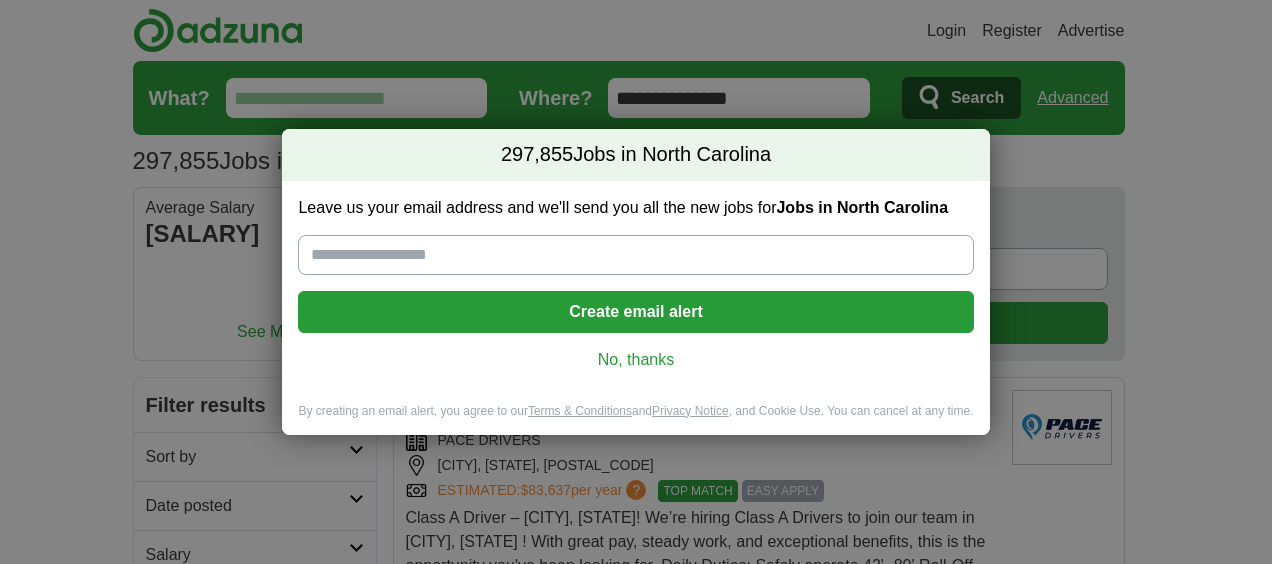 scroll, scrollTop: 0, scrollLeft: 0, axis: both 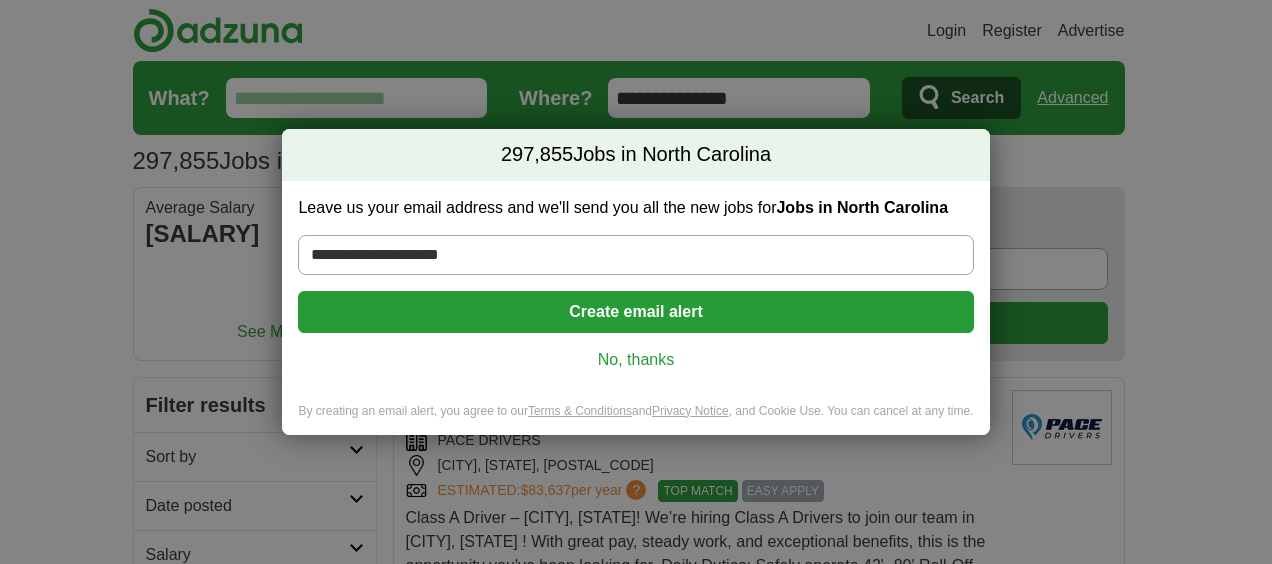 click on "Create email alert" at bounding box center [635, 312] 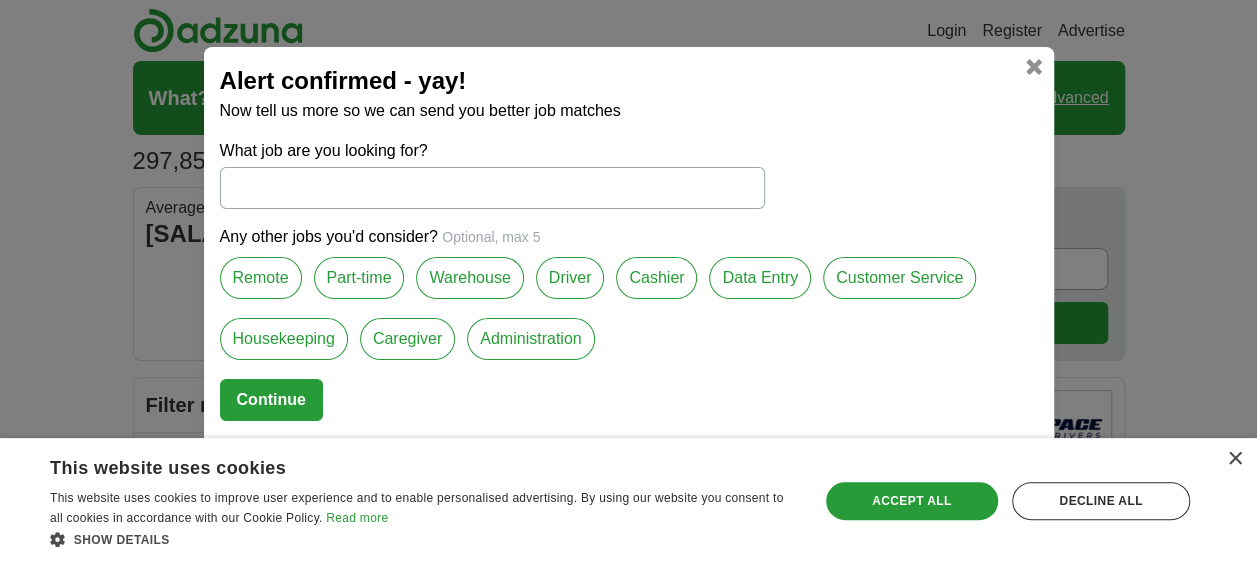 click on "Remote" at bounding box center [261, 278] 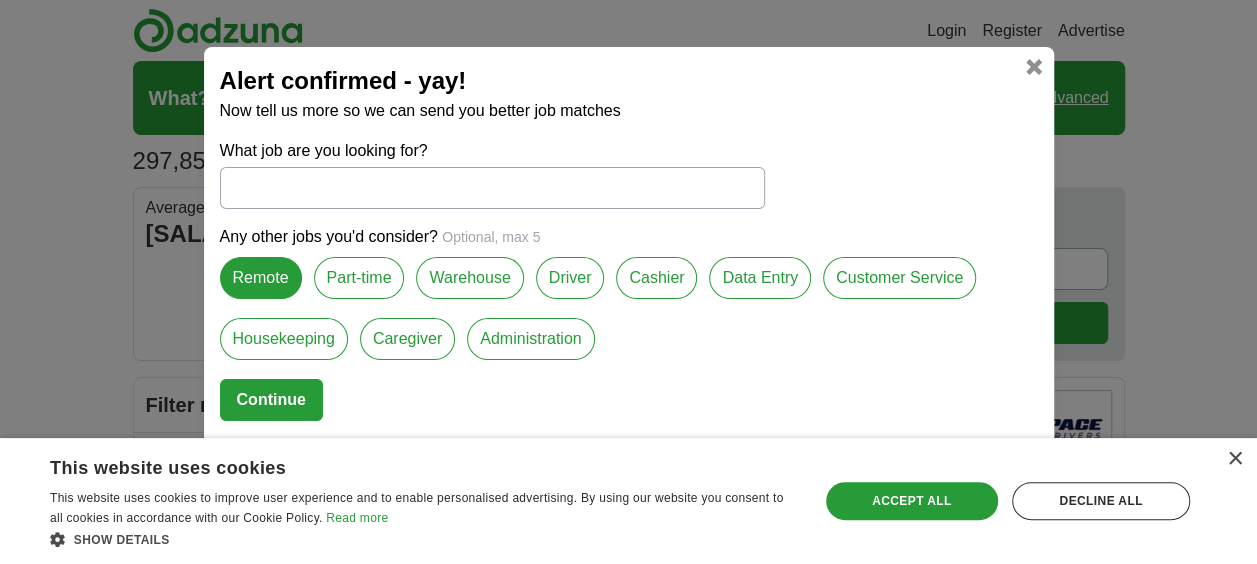 click on "Part-time" at bounding box center (359, 278) 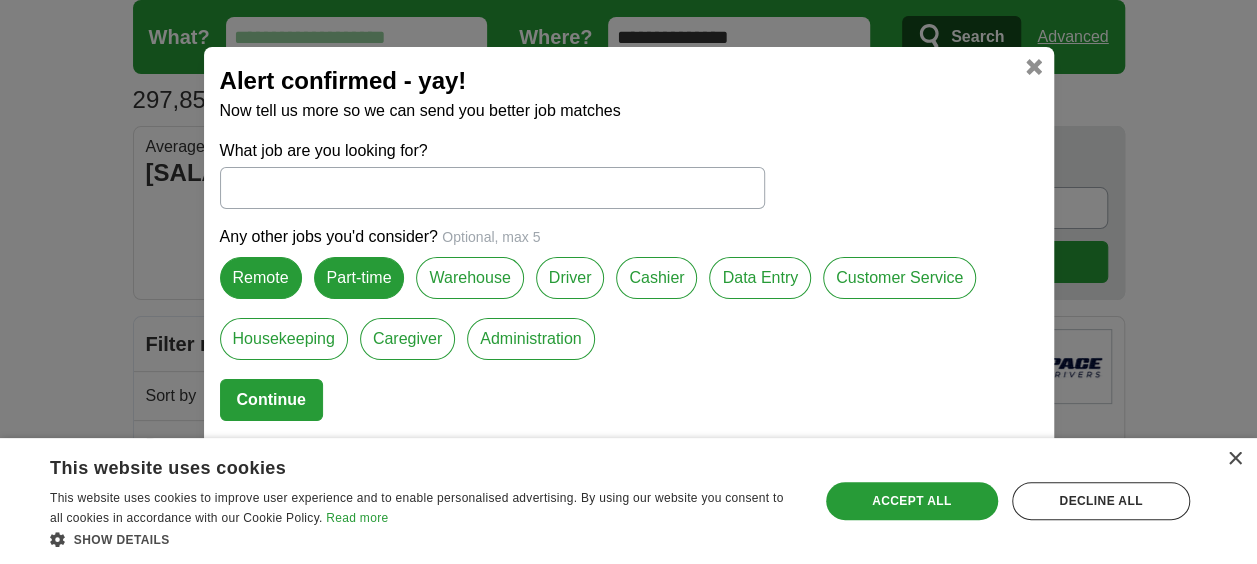 scroll, scrollTop: 62, scrollLeft: 0, axis: vertical 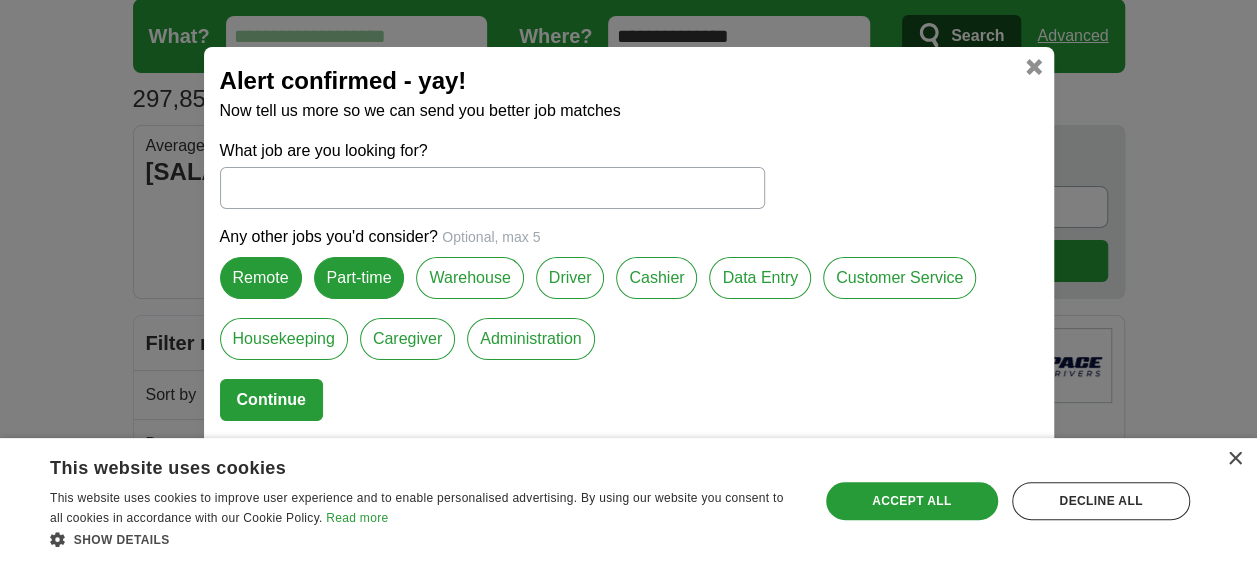 click on "What job are you looking for?" at bounding box center [492, 188] 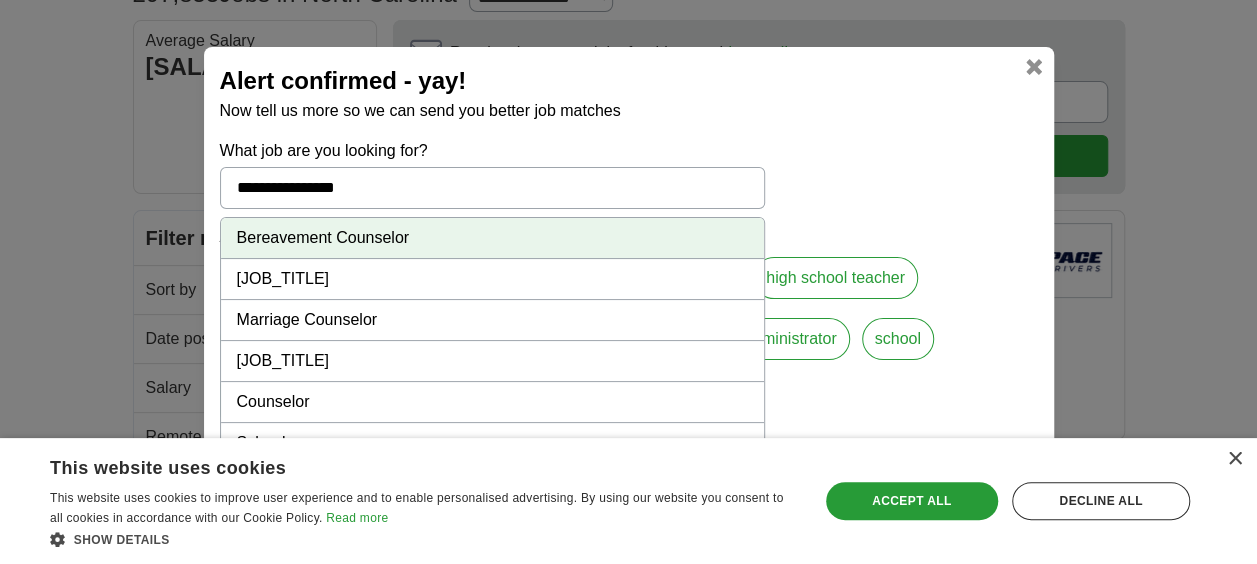 scroll, scrollTop: 259, scrollLeft: 0, axis: vertical 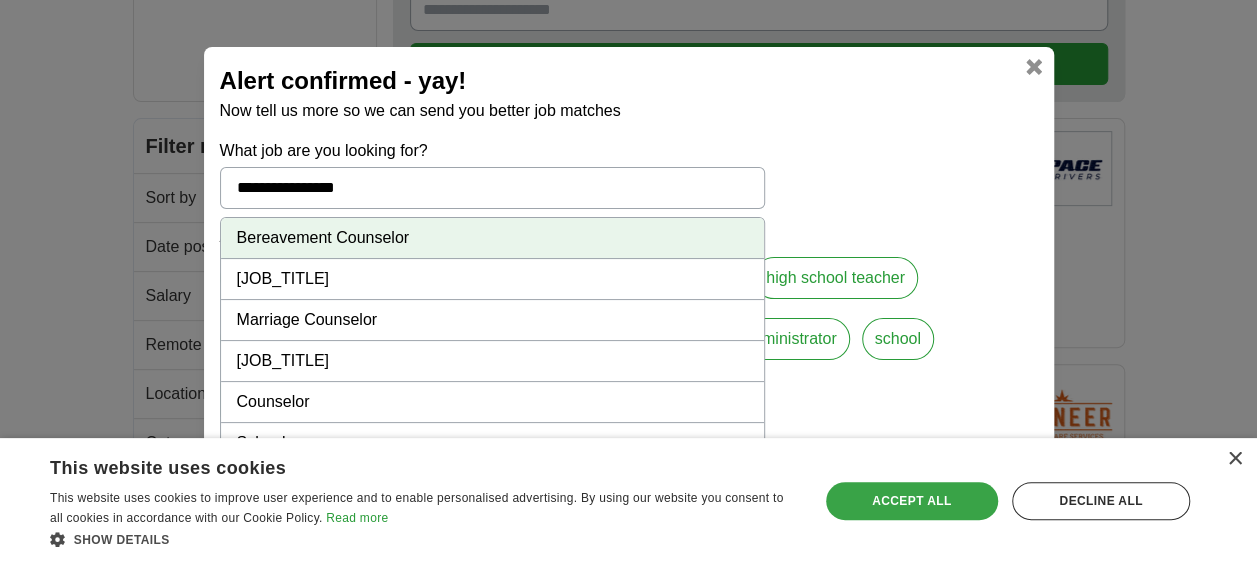 type on "**********" 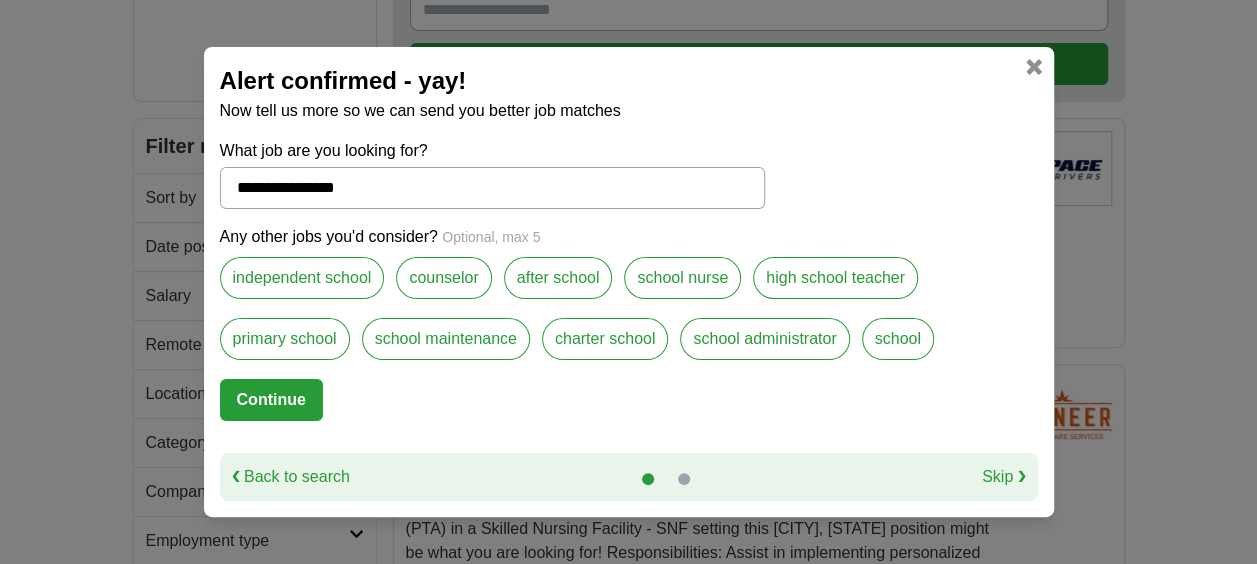 click on "Continue" at bounding box center (271, 400) 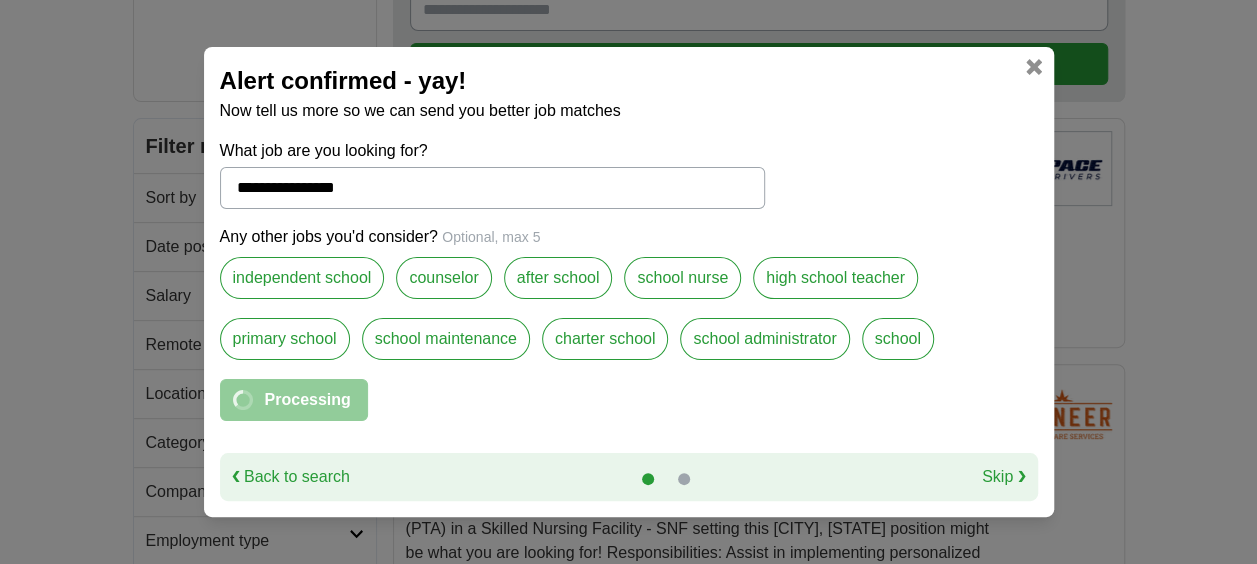 select on "*" 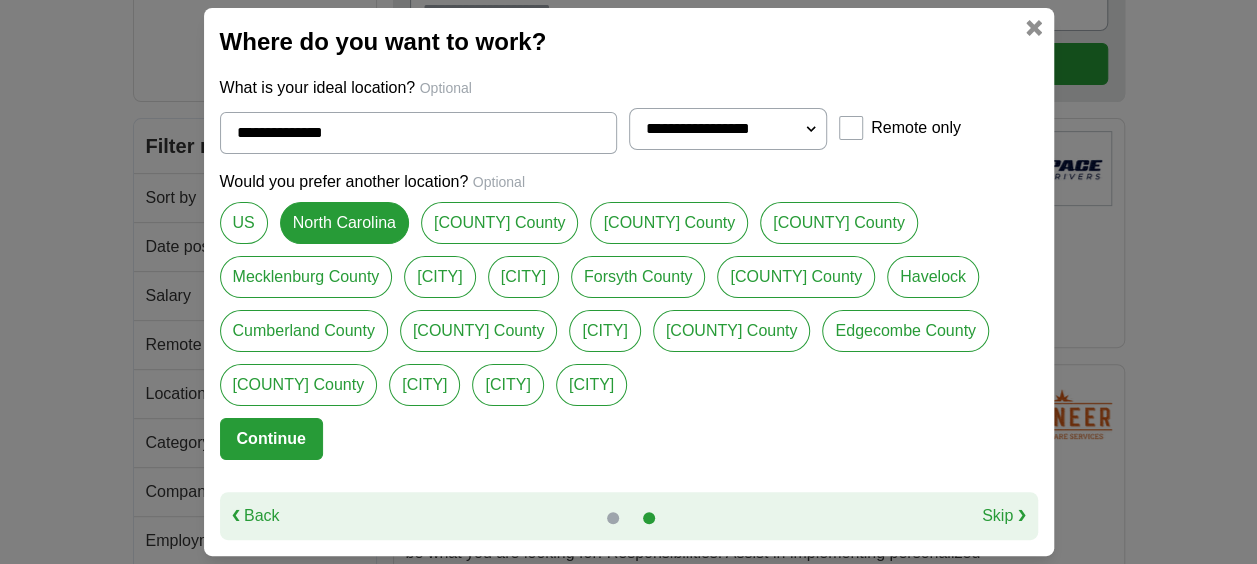 click on "**********" at bounding box center [728, 129] 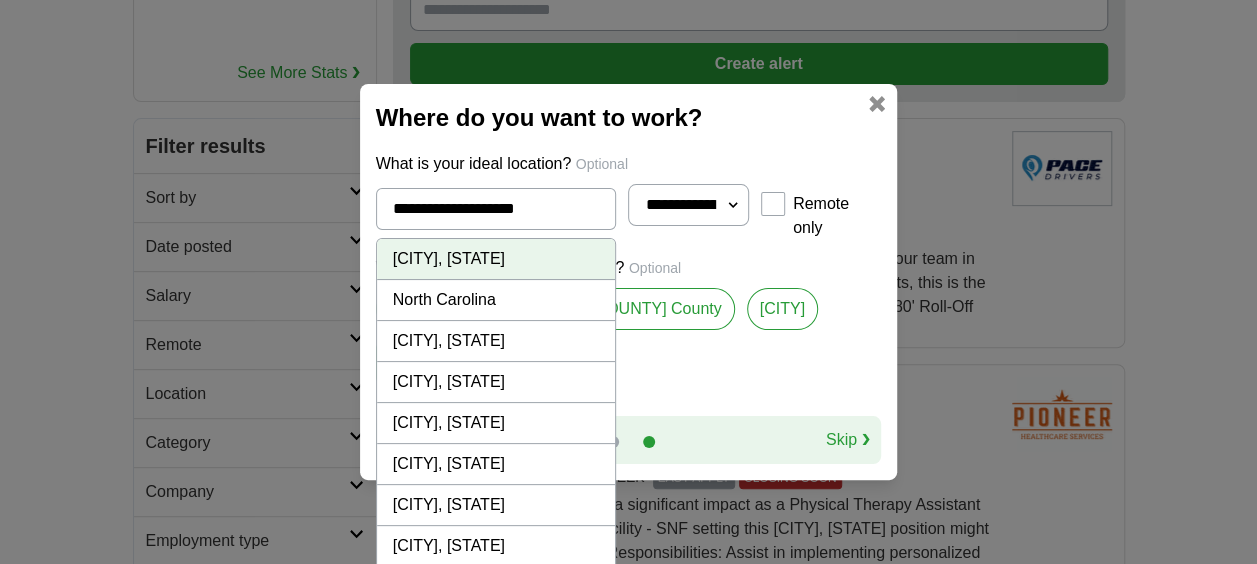 click on "[CITY], [STATE]" at bounding box center [496, 259] 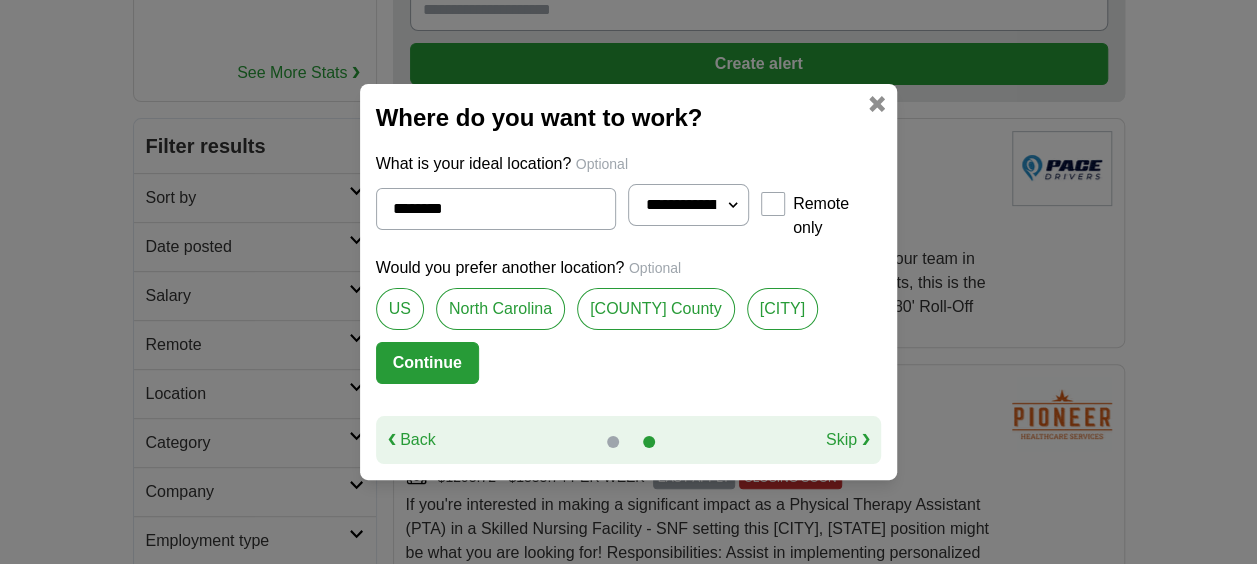click on "**********" at bounding box center (688, 205) 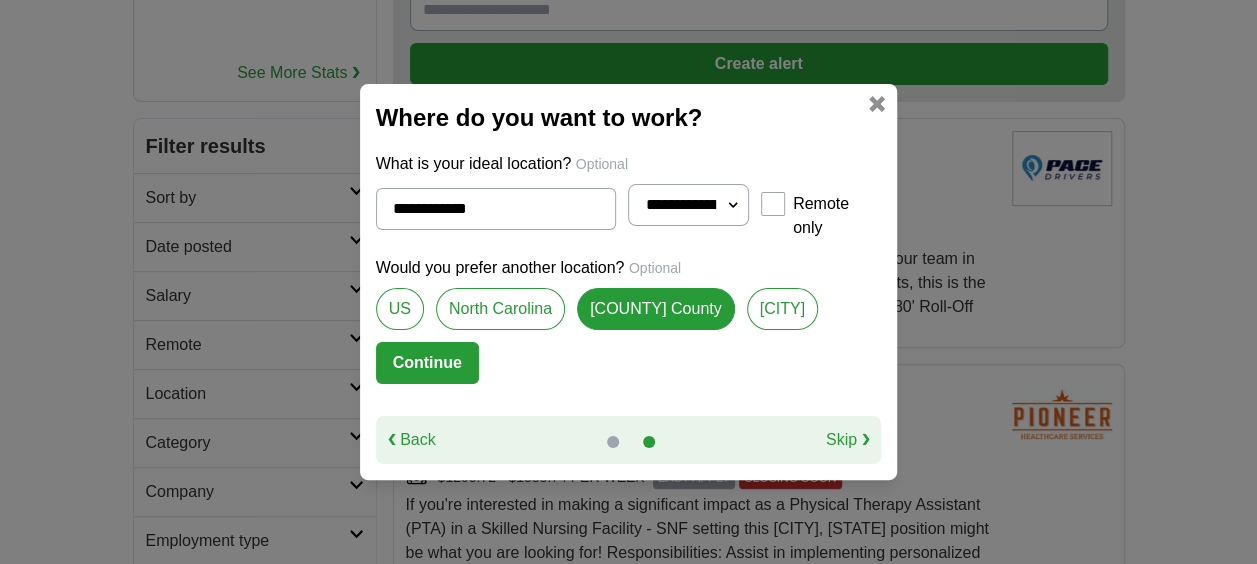 click on "US" at bounding box center (400, 309) 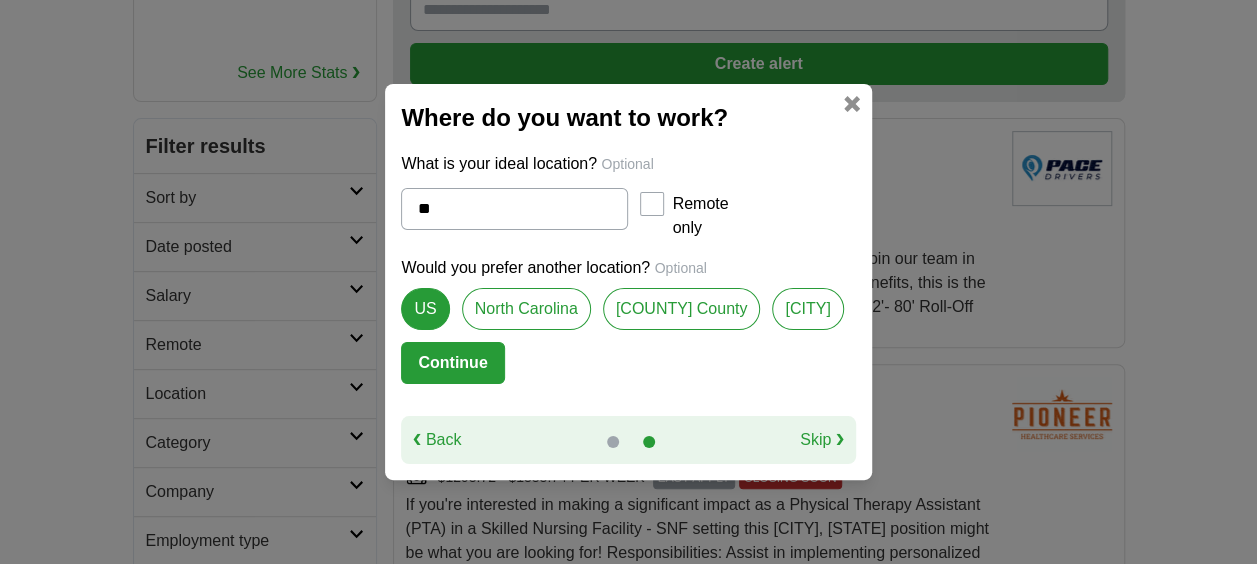 click on "Where do you want to work? What is your ideal location?   Optional ** Remote only Would you prefer another location?   Optional US [STATE] [COUNTY] [CITY] Continue ❮ Back Skip ❯" at bounding box center [628, 282] 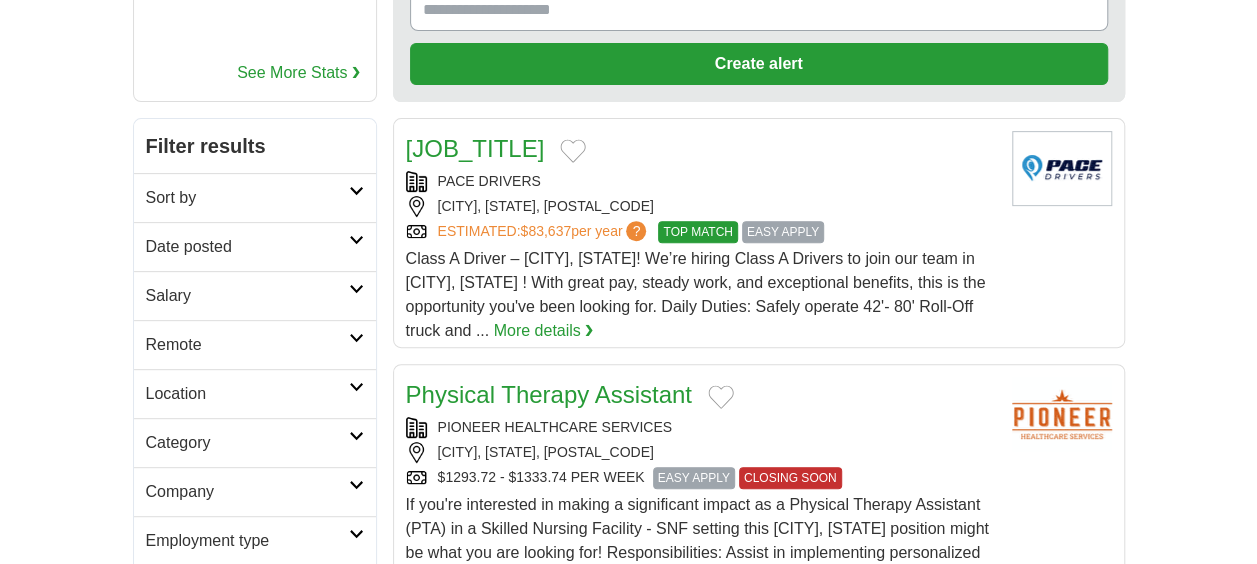 scroll, scrollTop: 0, scrollLeft: 0, axis: both 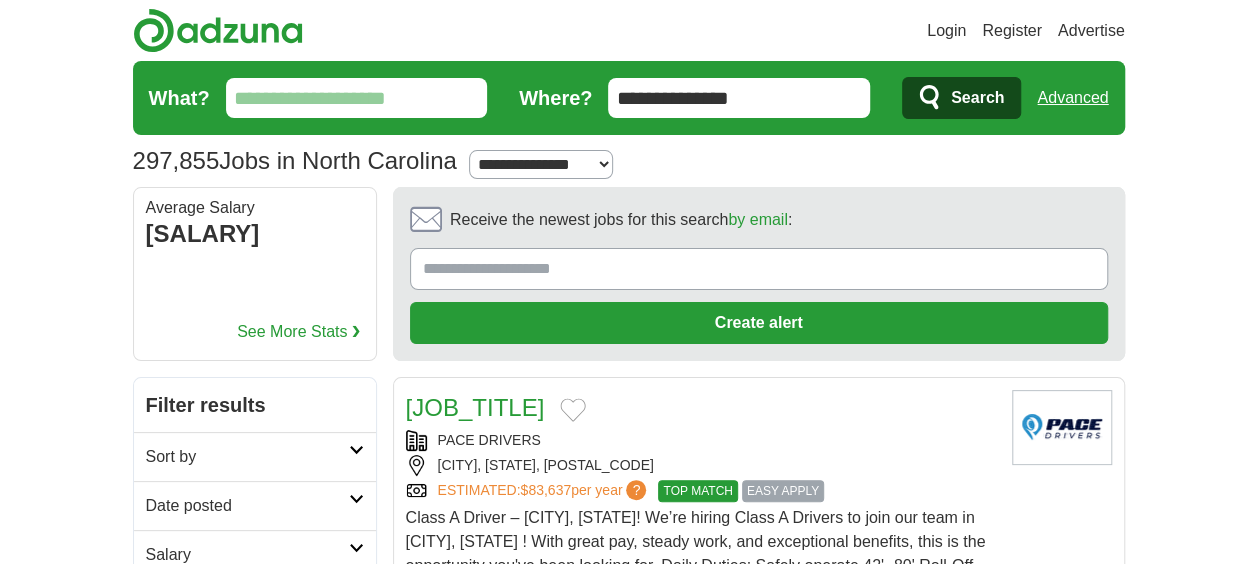 click on "What?" at bounding box center [357, 98] 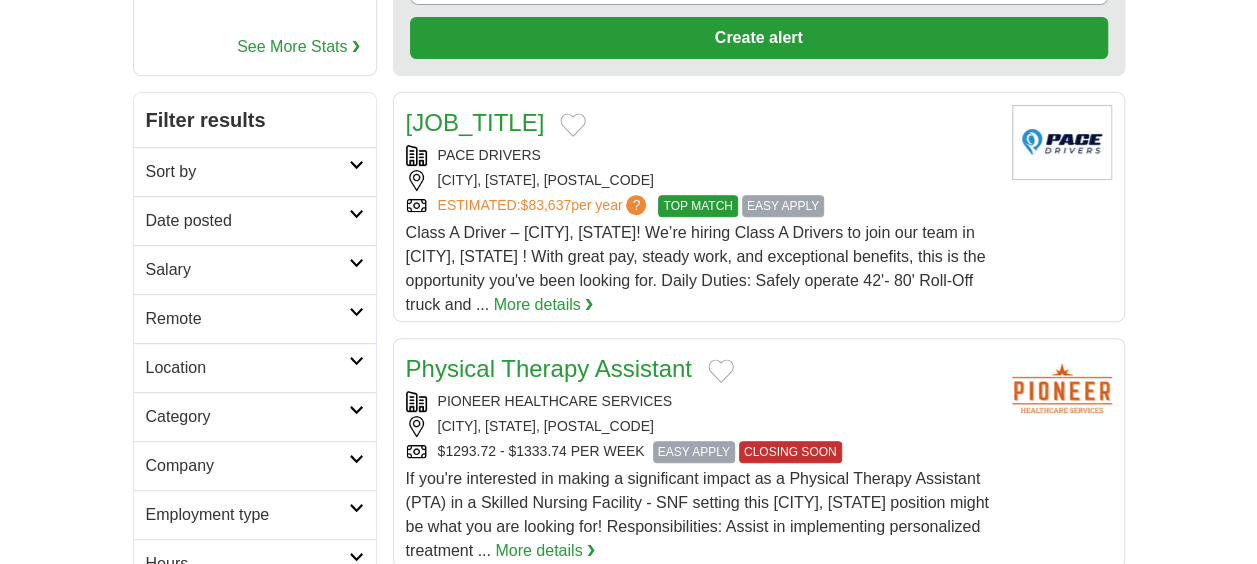 scroll, scrollTop: 287, scrollLeft: 0, axis: vertical 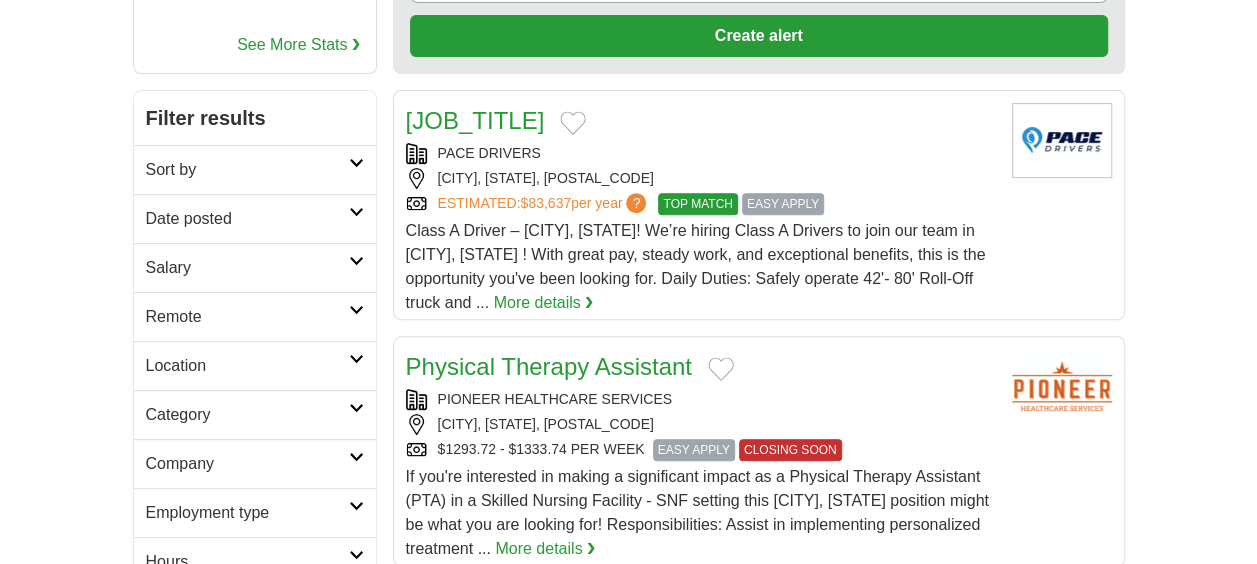 click on "Date posted" at bounding box center (247, 219) 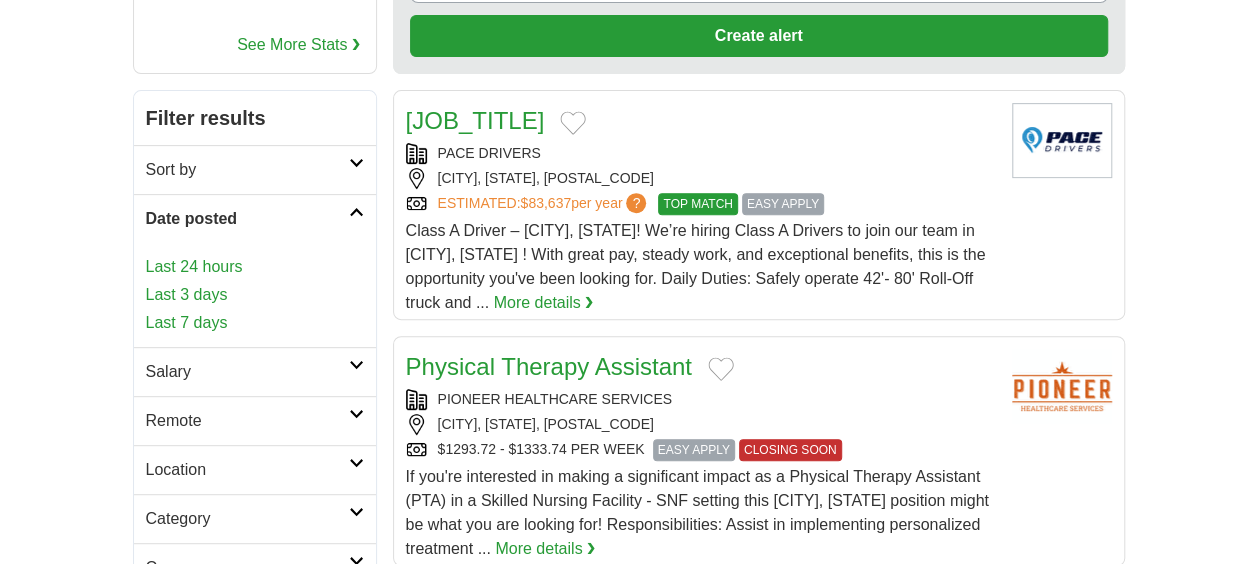 click on "Last 24 hours" at bounding box center [255, 267] 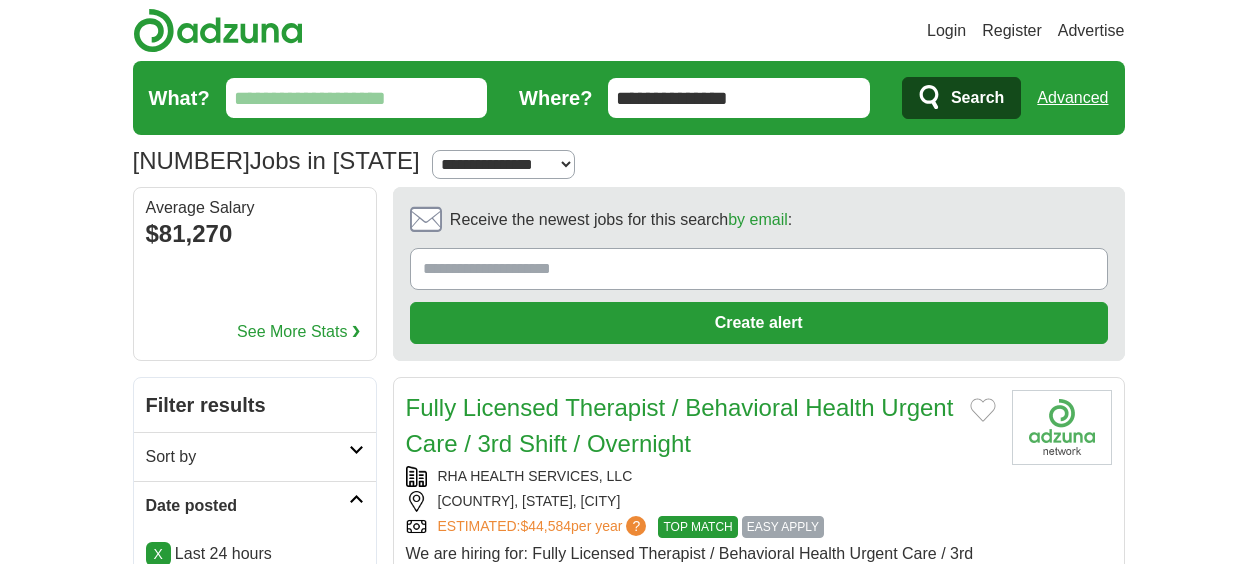 scroll, scrollTop: 0, scrollLeft: 0, axis: both 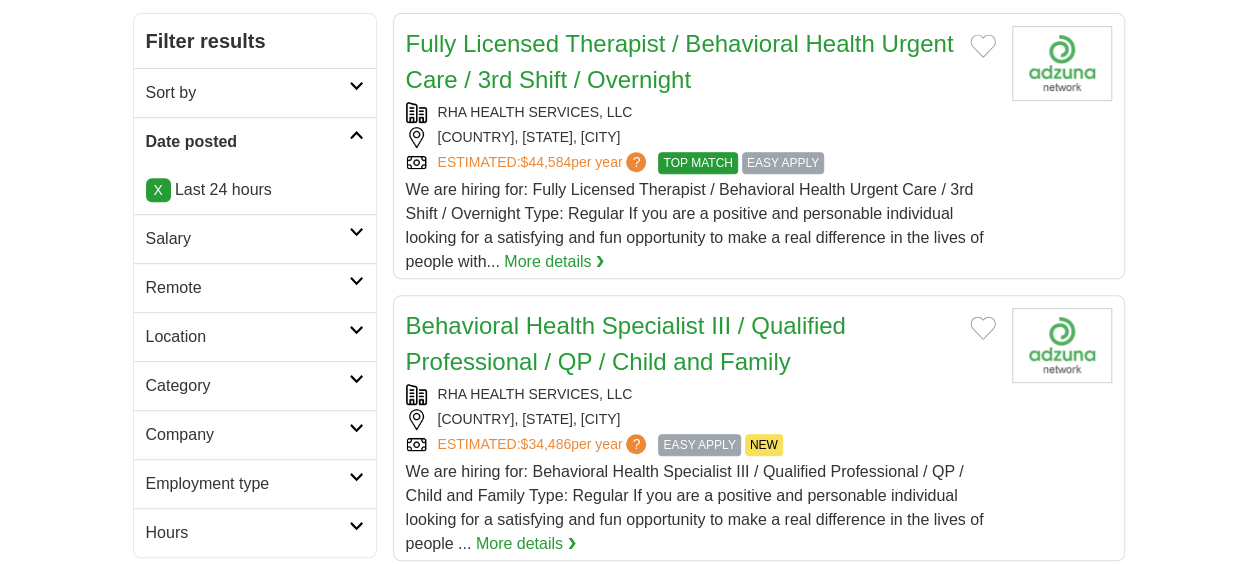 click at bounding box center (356, 281) 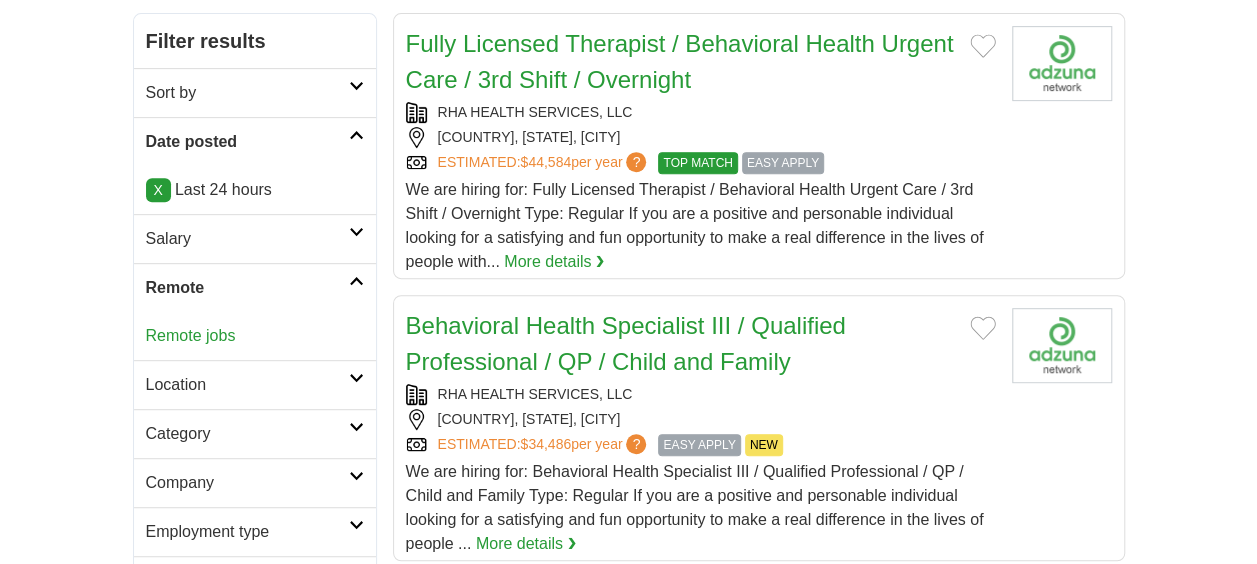 click on "Remote jobs" at bounding box center (191, 335) 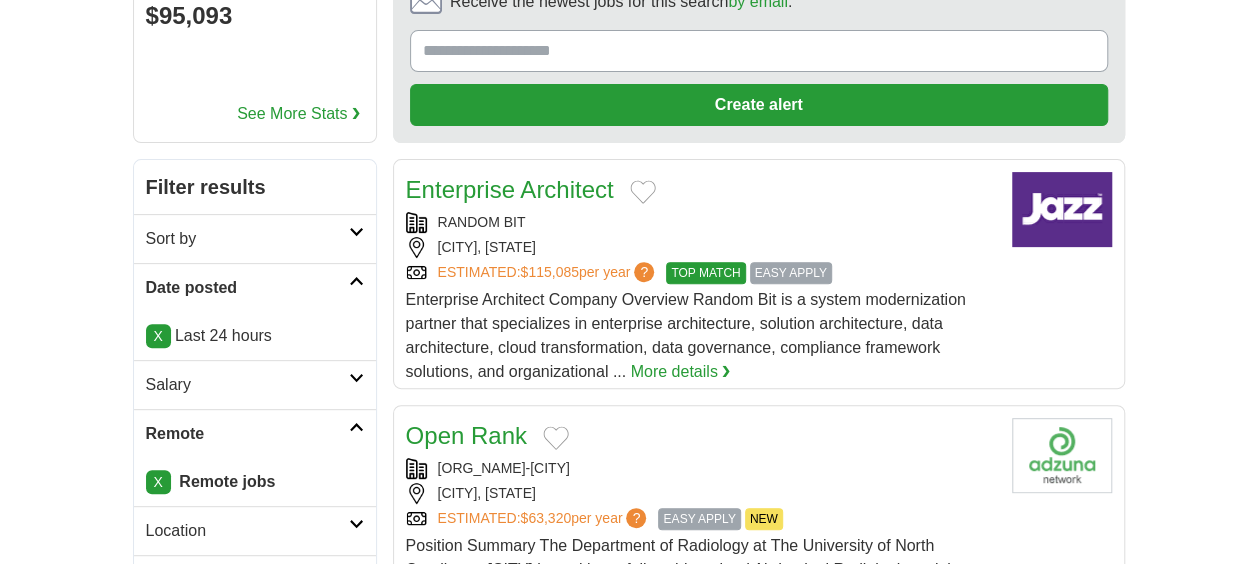 scroll, scrollTop: 0, scrollLeft: 0, axis: both 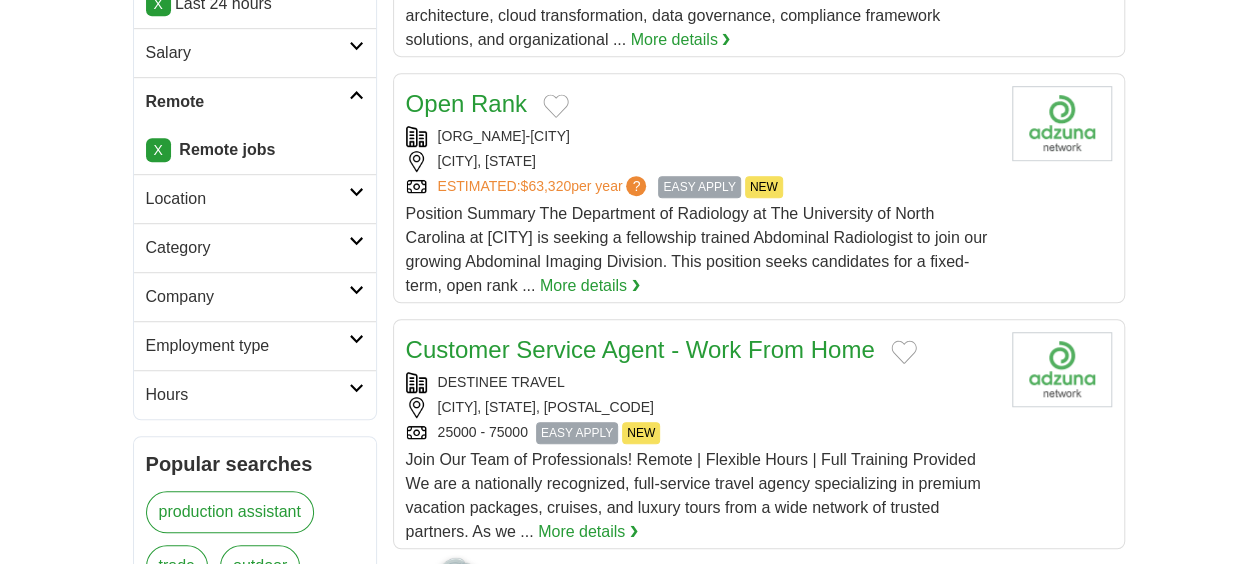click at bounding box center [356, 290] 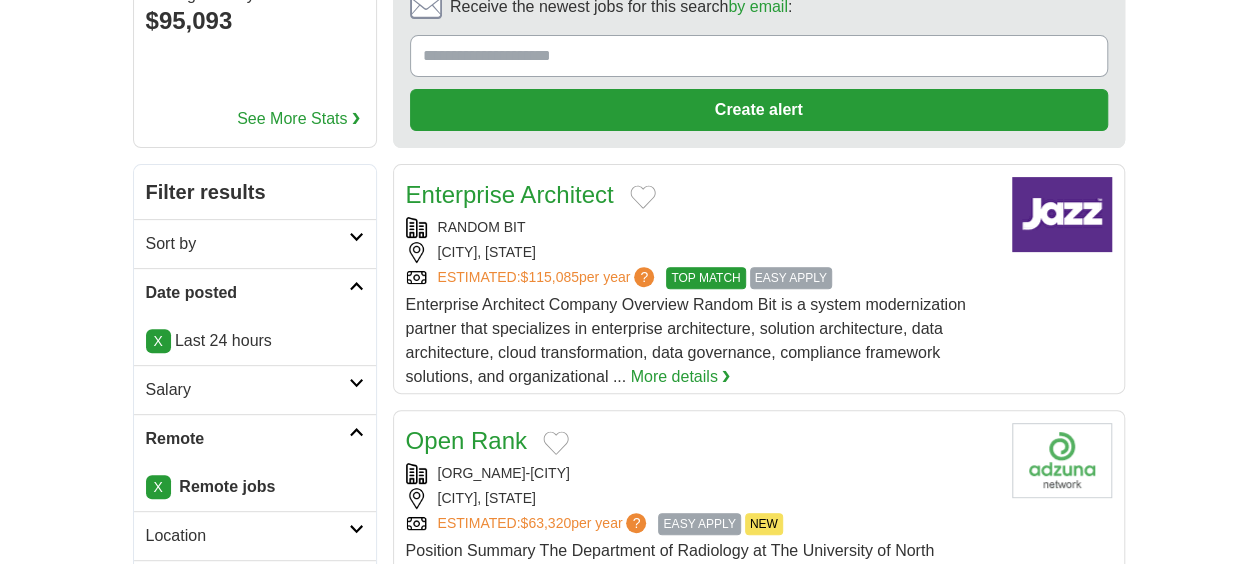 scroll, scrollTop: 214, scrollLeft: 0, axis: vertical 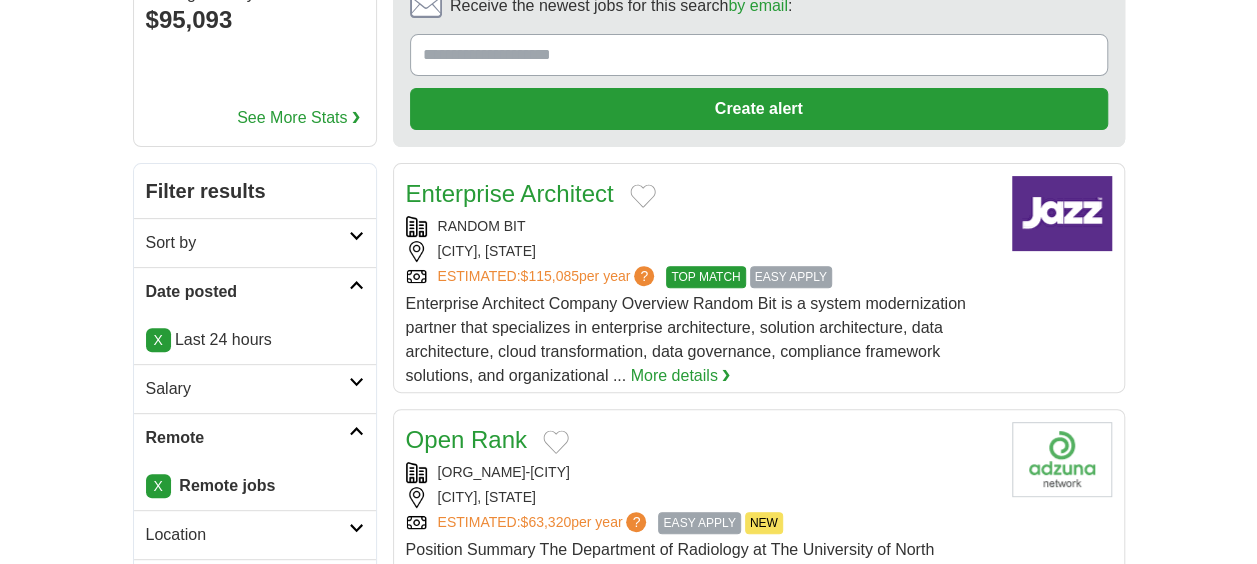 click at bounding box center (356, 285) 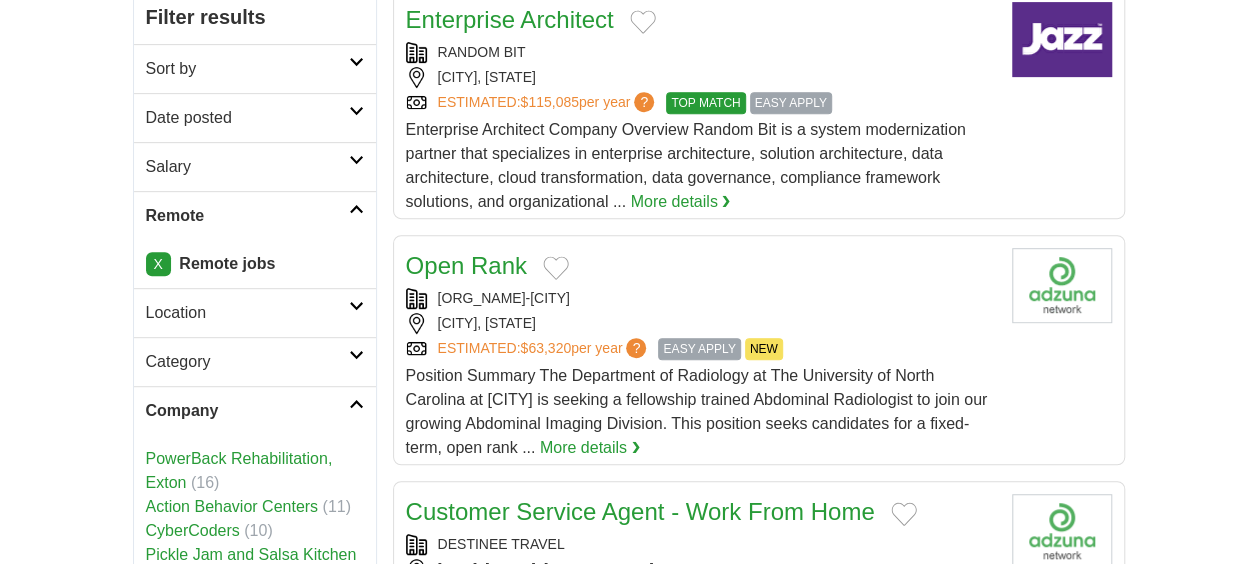 scroll, scrollTop: 389, scrollLeft: 0, axis: vertical 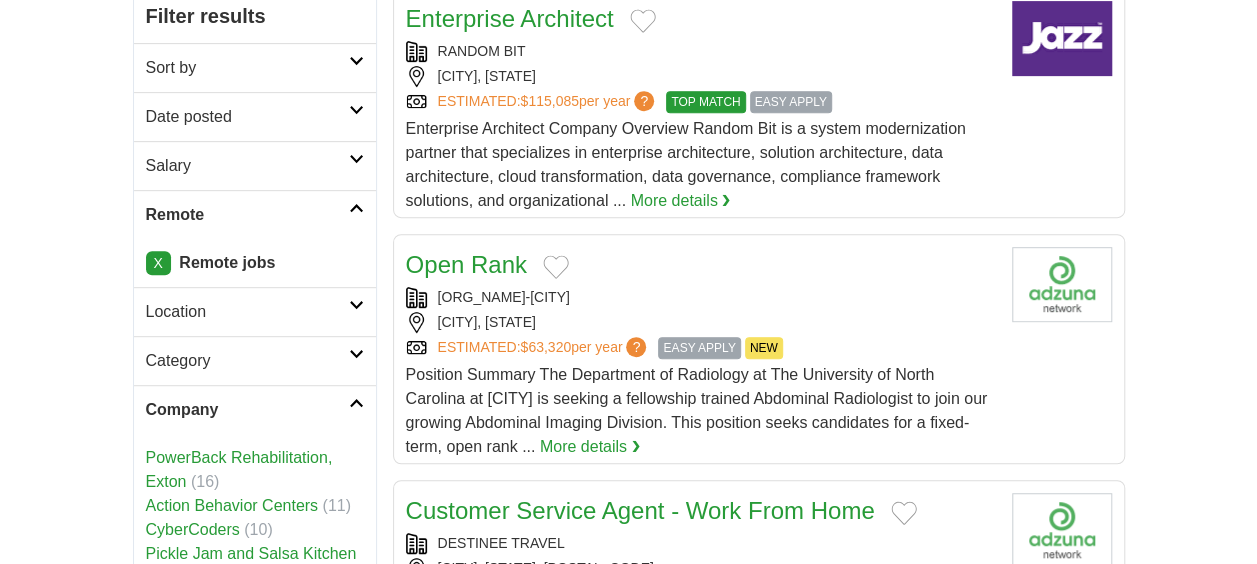click on "Category" at bounding box center [255, 360] 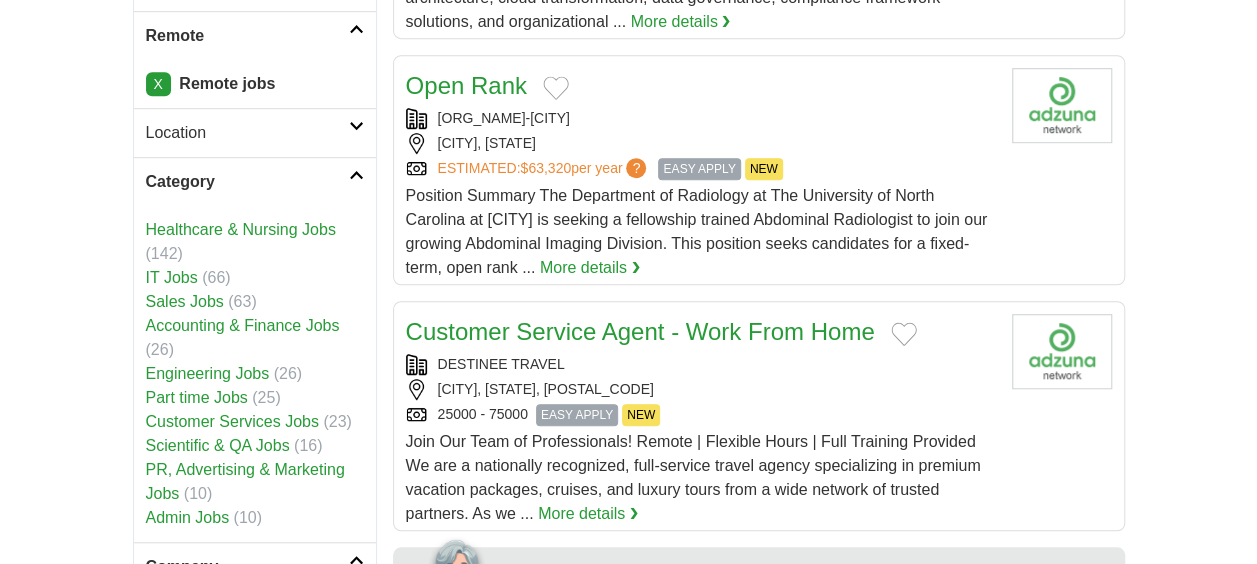 scroll, scrollTop: 569, scrollLeft: 0, axis: vertical 